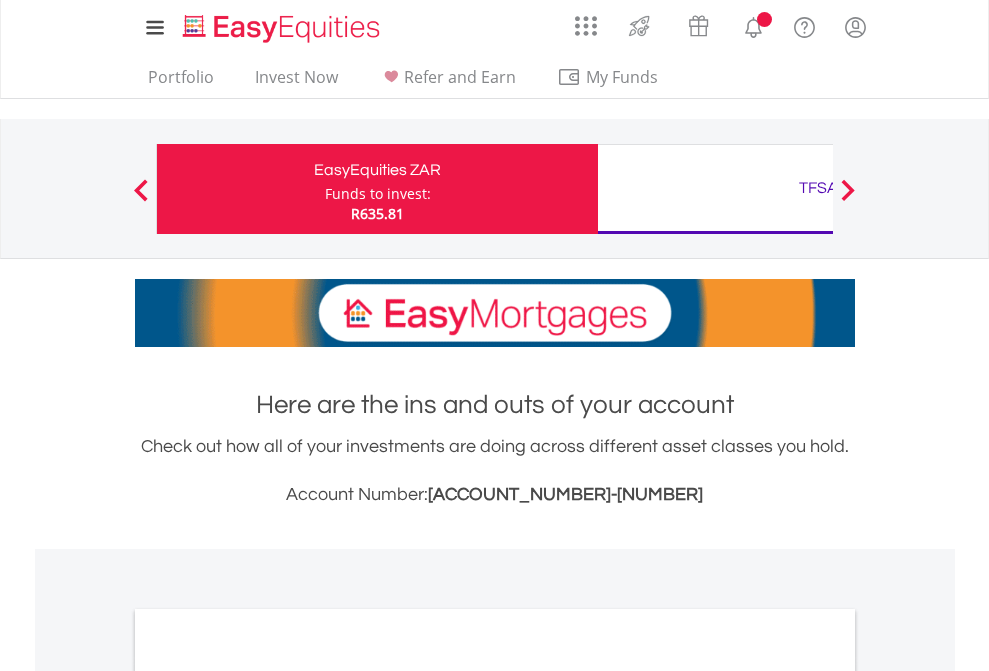 scroll, scrollTop: 0, scrollLeft: 0, axis: both 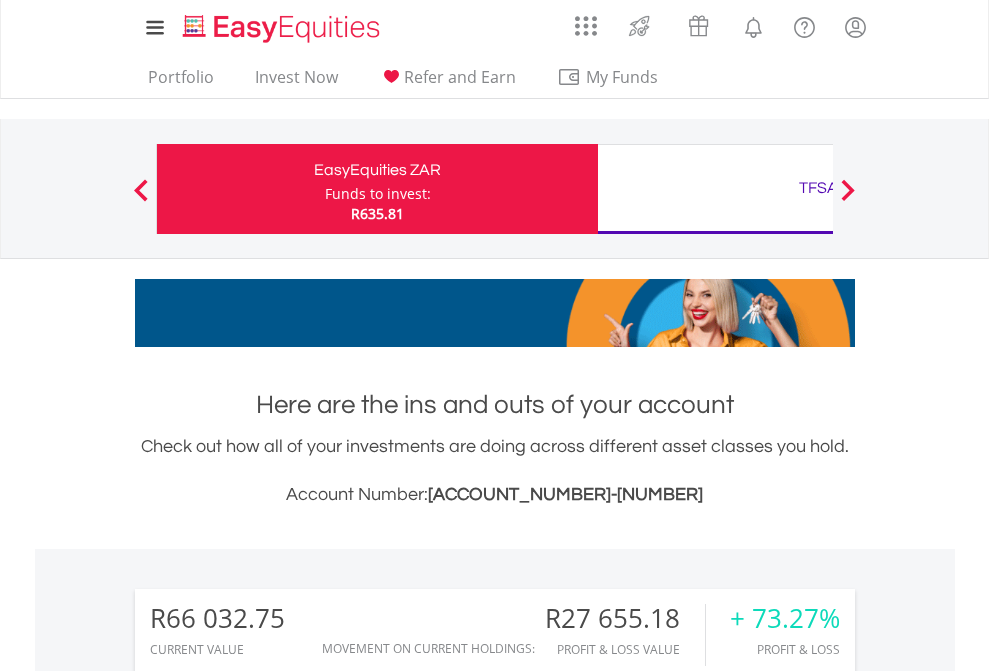 click on "Funds to invest:" at bounding box center (378, 194) 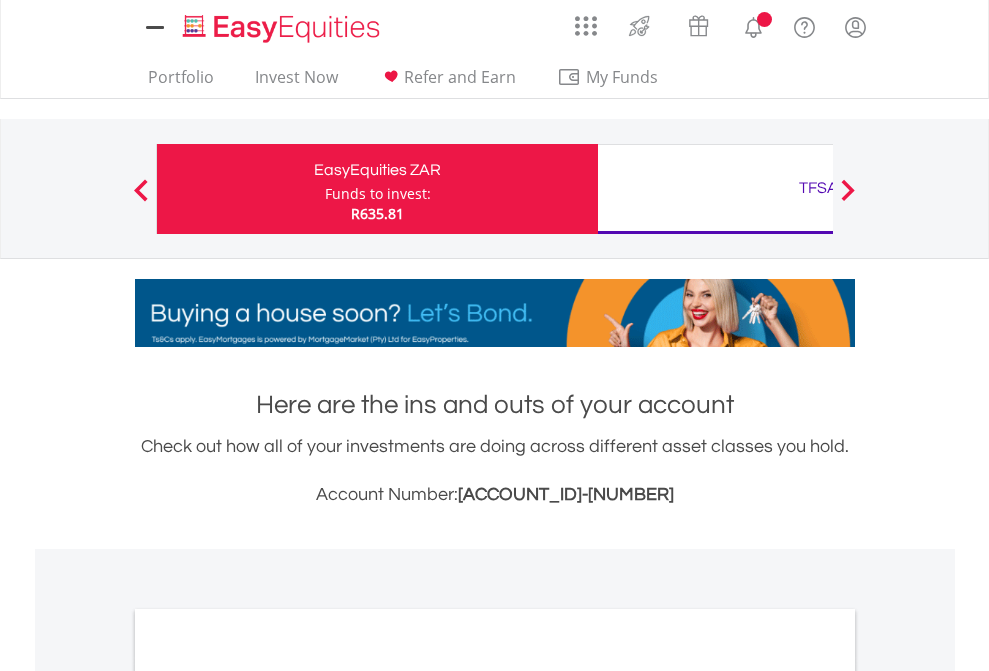scroll, scrollTop: 0, scrollLeft: 0, axis: both 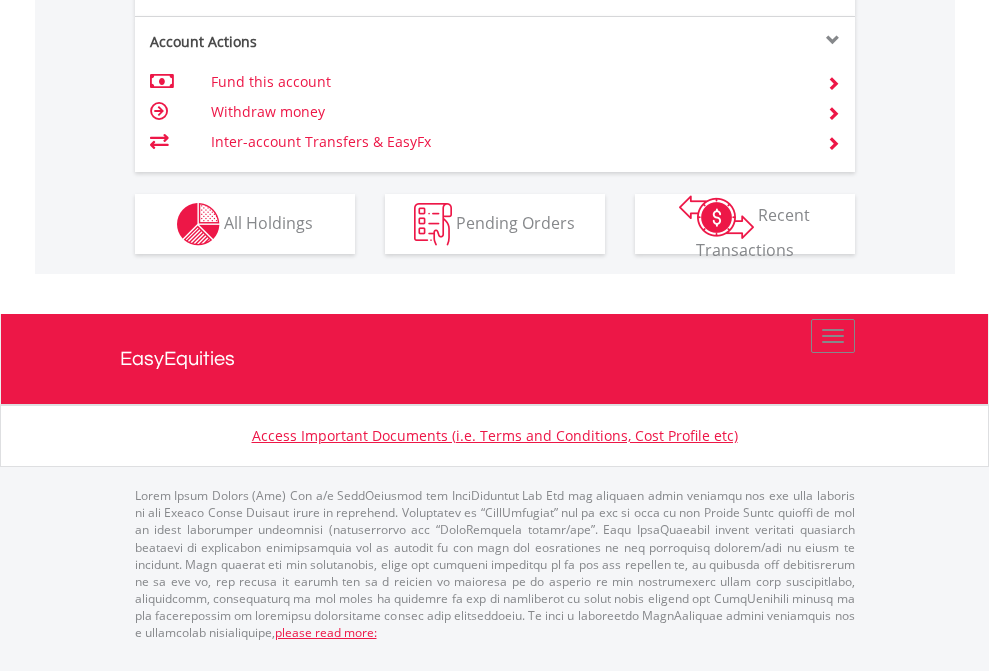 click on "Investment types" at bounding box center (706, -337) 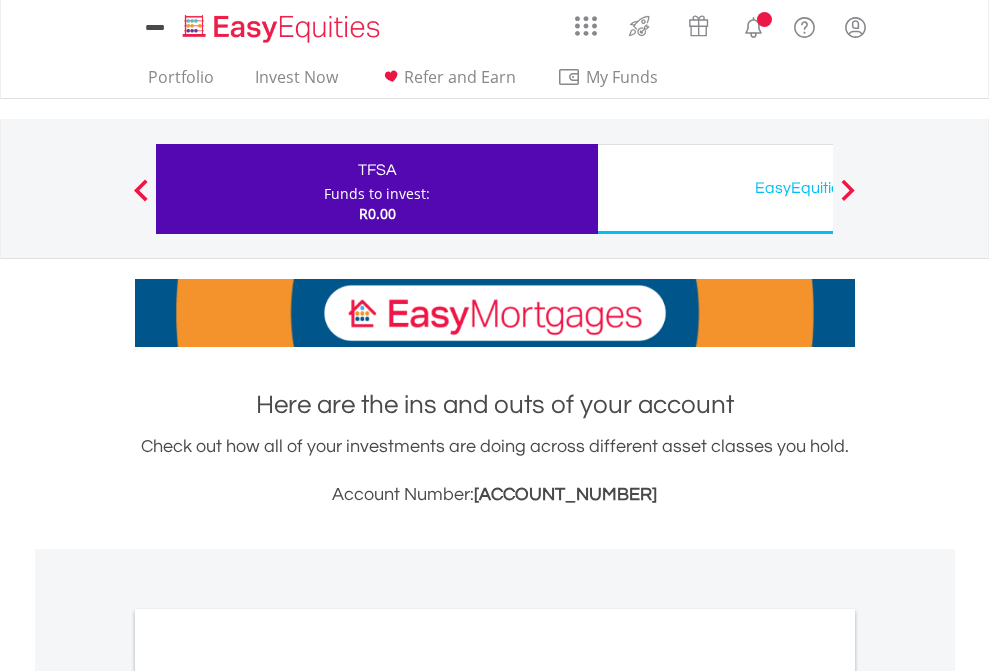 scroll, scrollTop: 0, scrollLeft: 0, axis: both 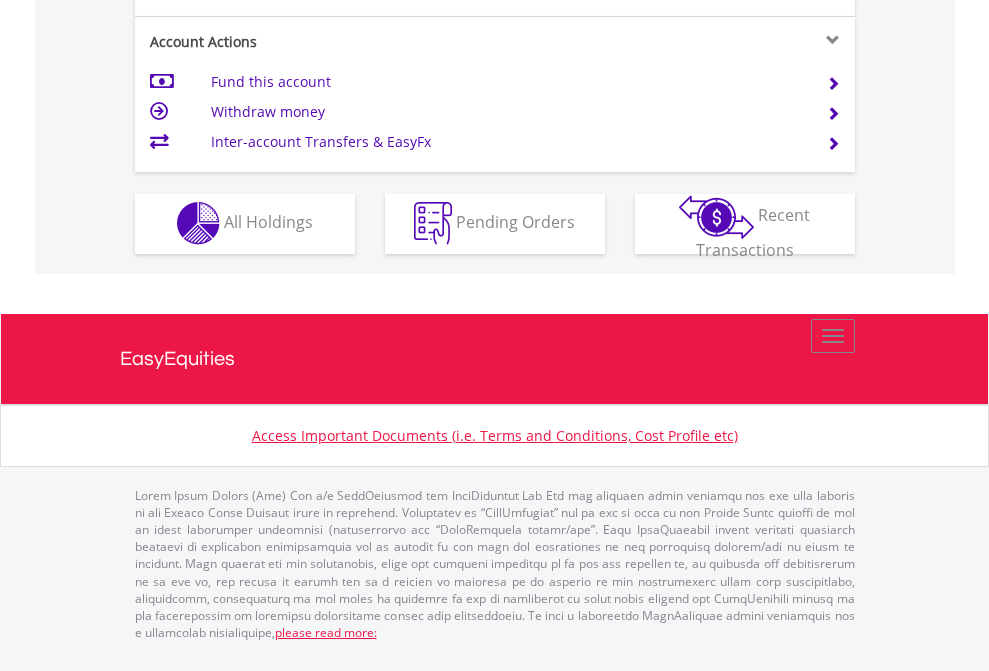 click on "Investment types" at bounding box center (706, -353) 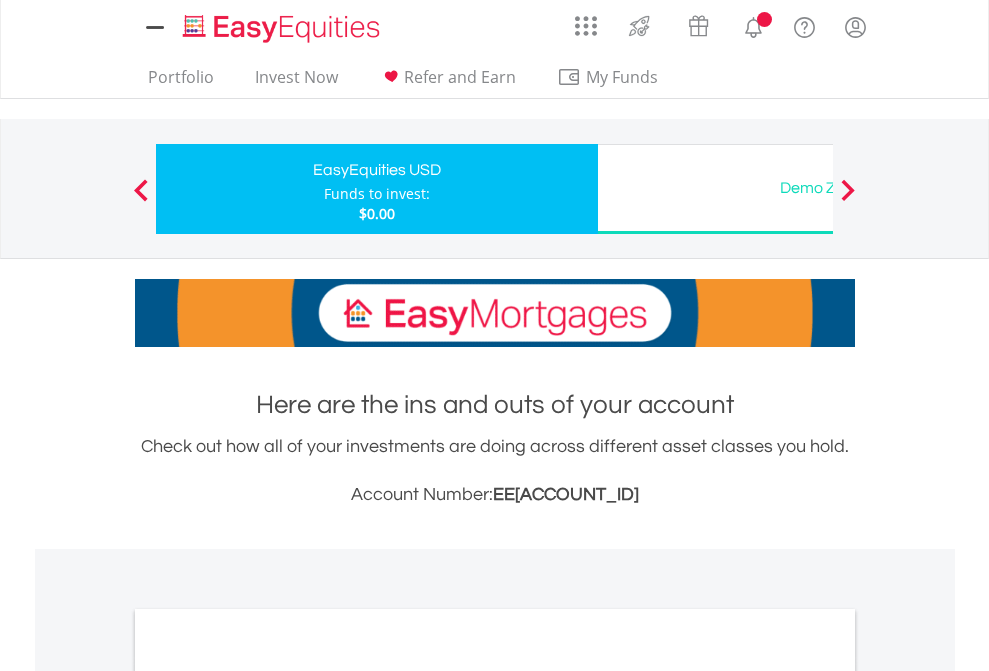 scroll, scrollTop: 0, scrollLeft: 0, axis: both 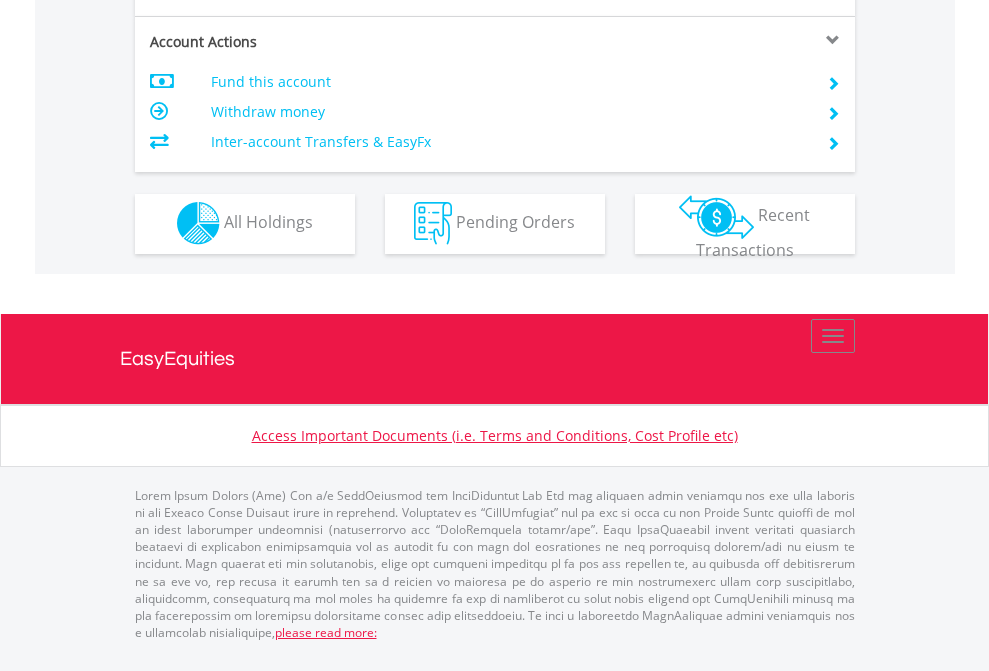 click on "Investment types" at bounding box center [706, -353] 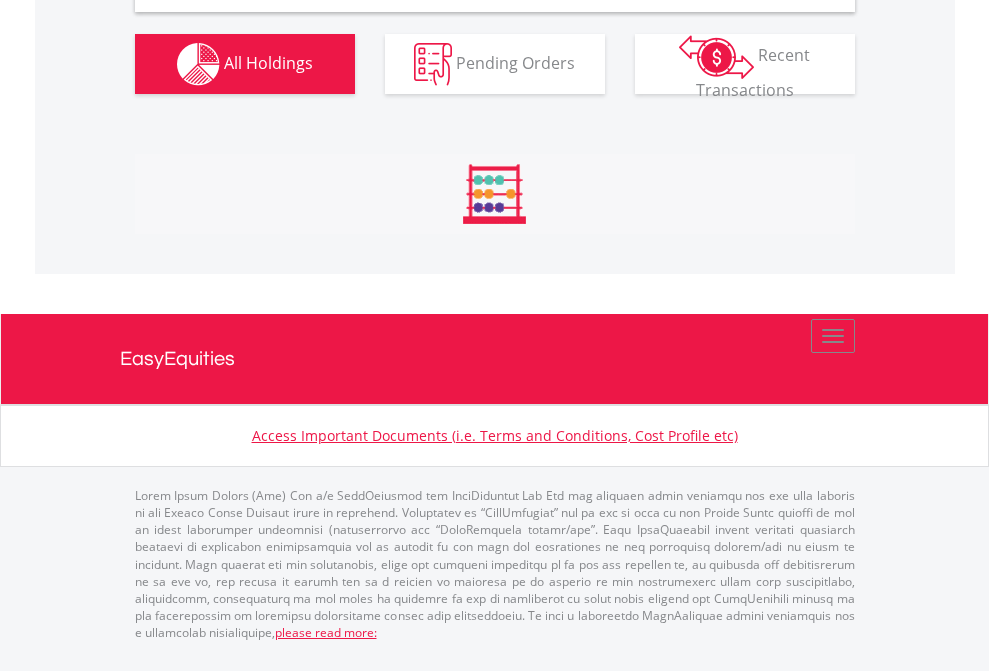 scroll, scrollTop: 1933, scrollLeft: 0, axis: vertical 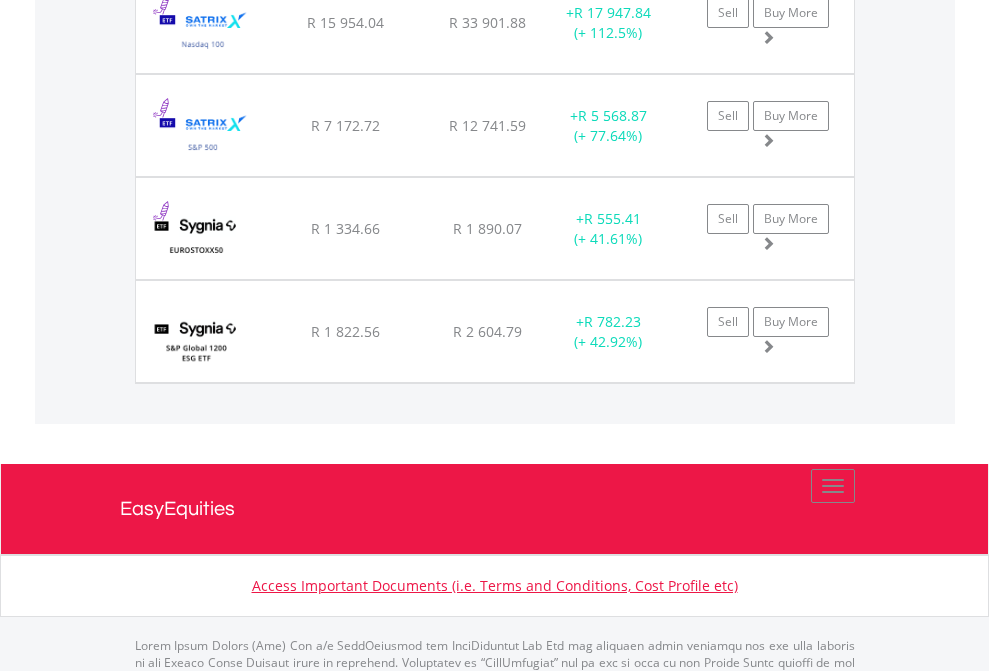 click on "TFSA" at bounding box center (818, -1745) 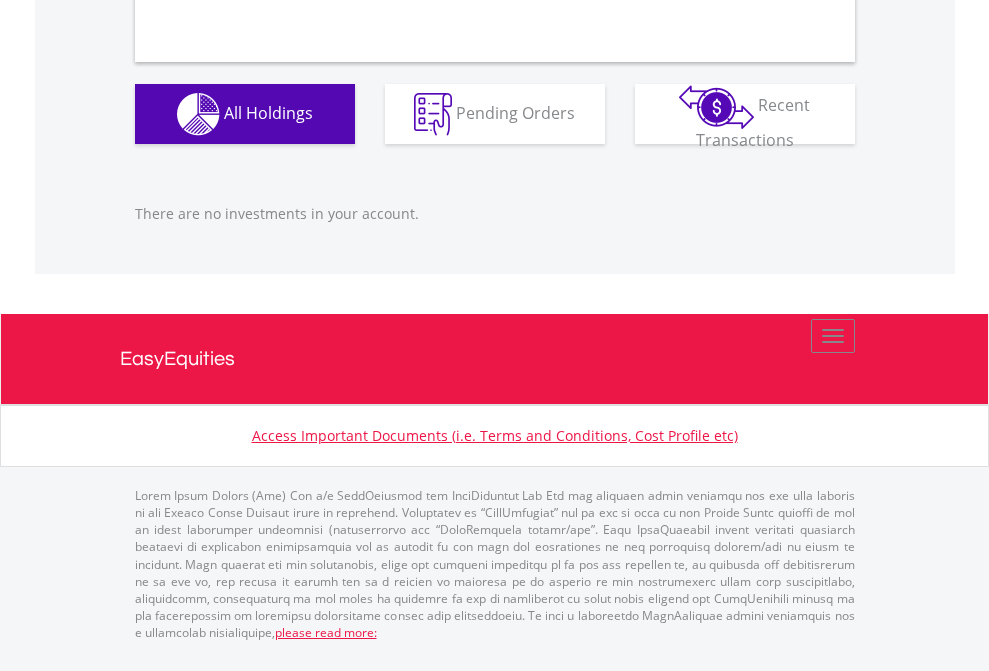 scroll, scrollTop: 1980, scrollLeft: 0, axis: vertical 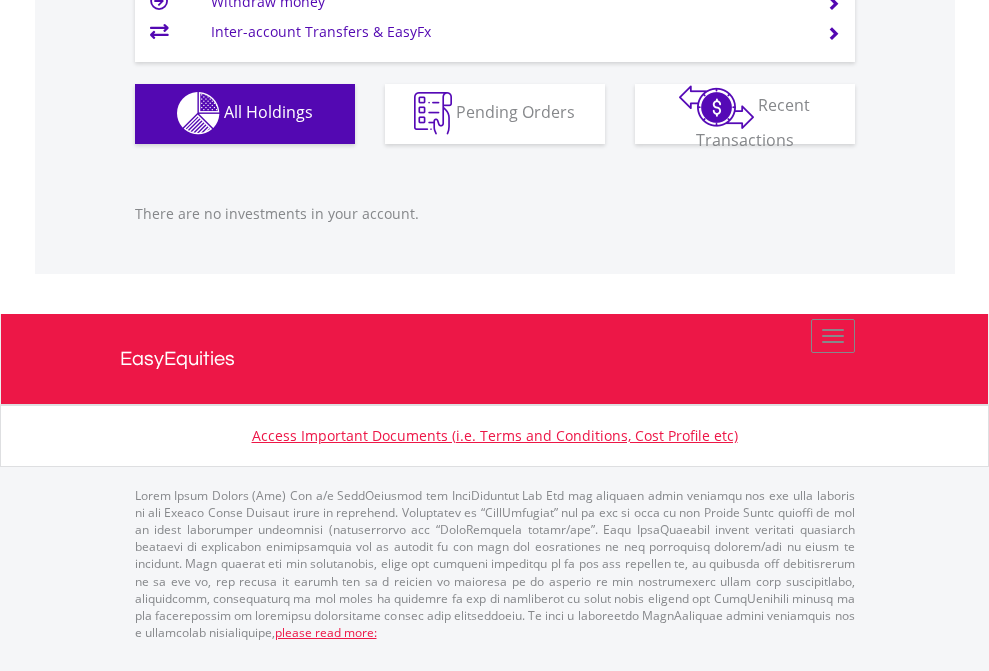 click on "EasyEquities USD" at bounding box center (818, -1142) 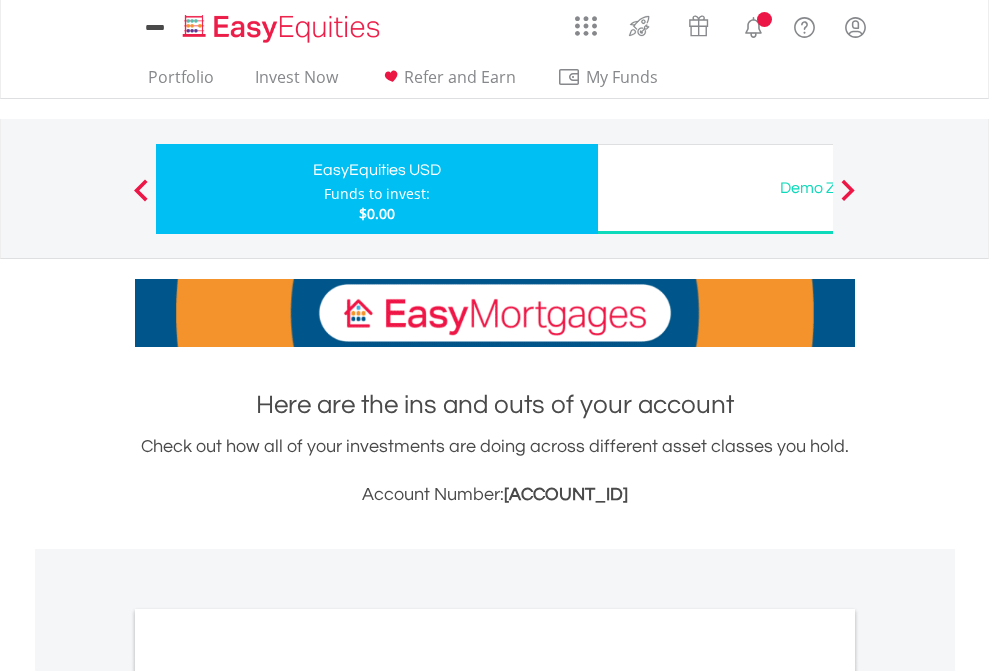 scroll, scrollTop: 1202, scrollLeft: 0, axis: vertical 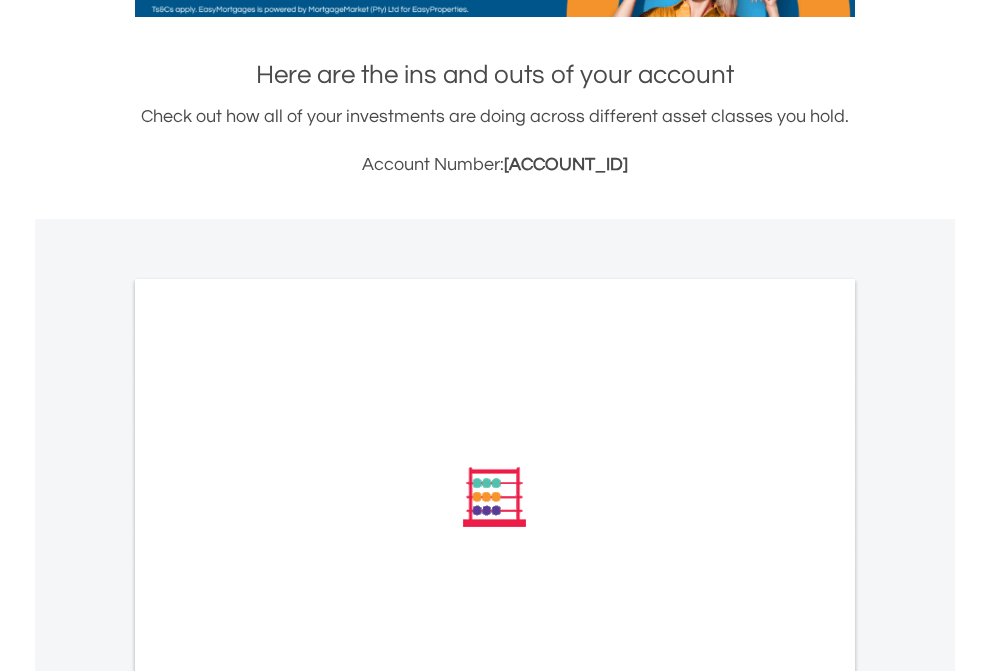 click on "All Holdings" at bounding box center [268, 766] 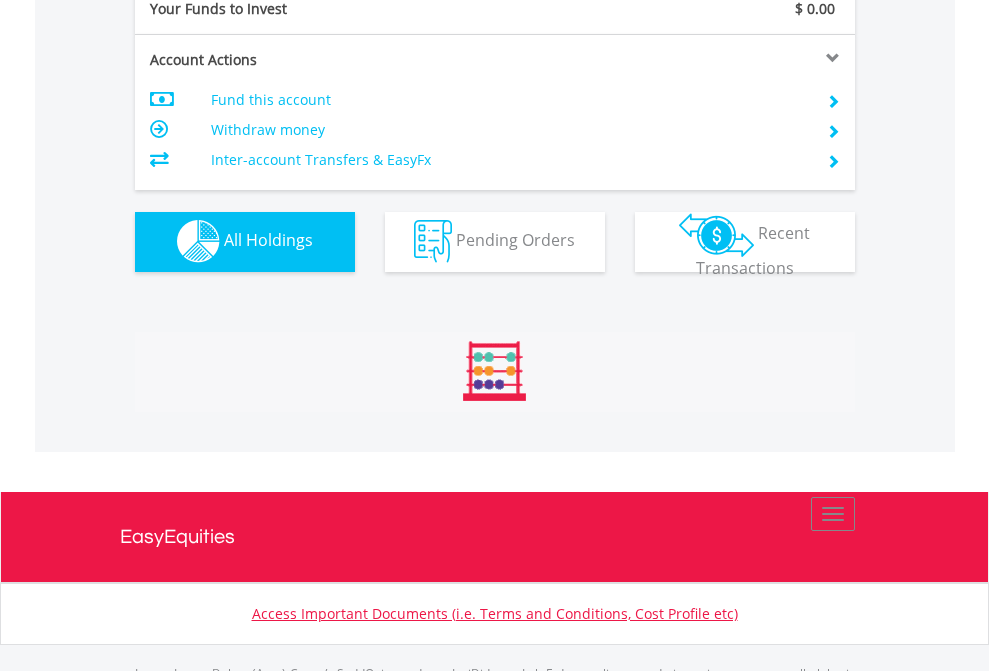 scroll, scrollTop: 999808, scrollLeft: 999687, axis: both 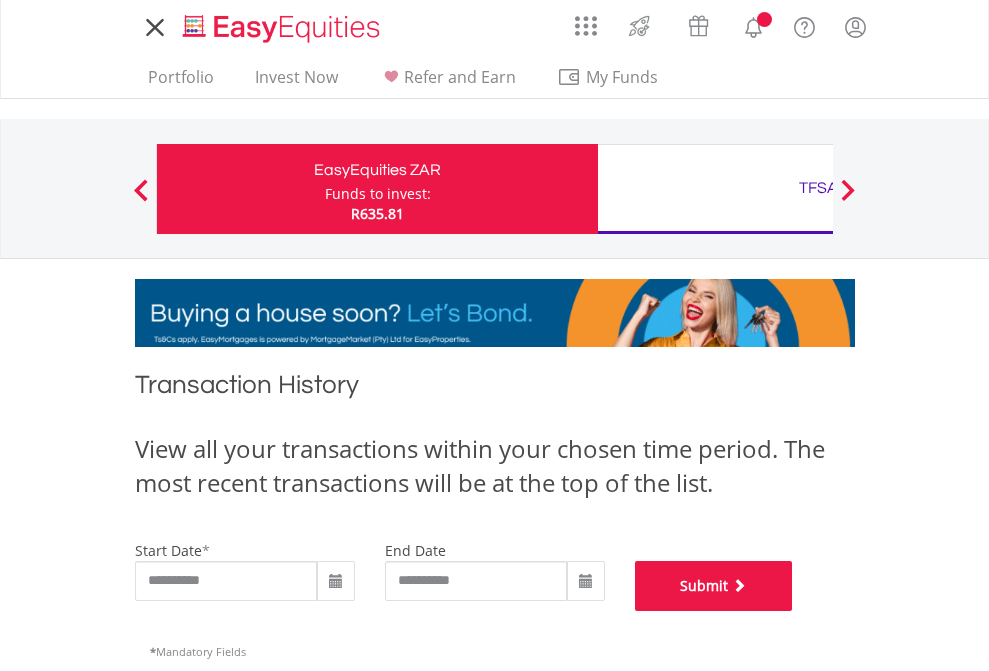 click on "Submit" at bounding box center [714, 586] 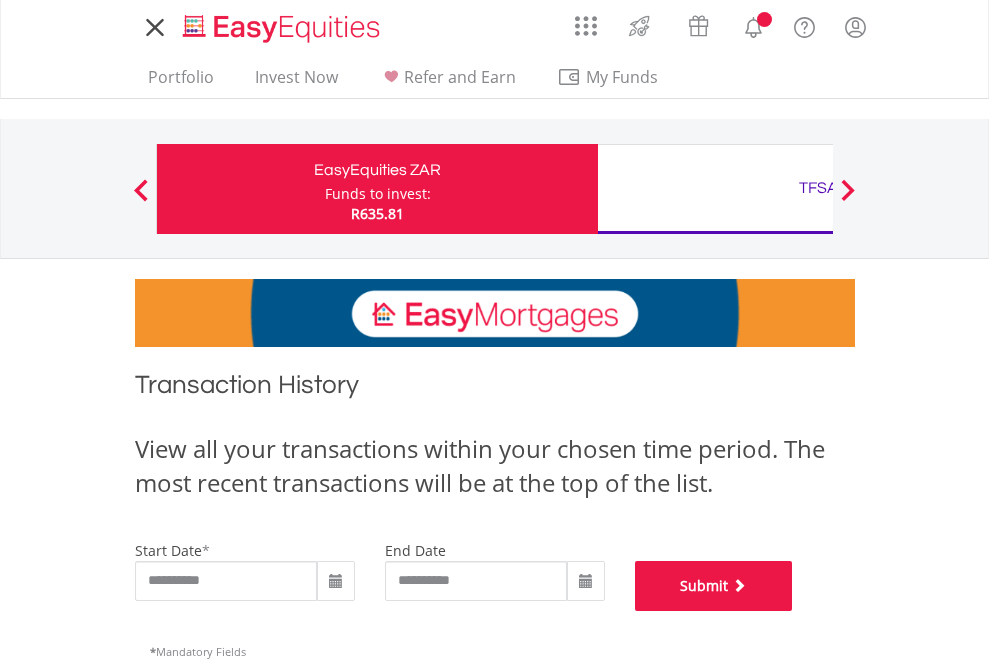 scroll, scrollTop: 811, scrollLeft: 0, axis: vertical 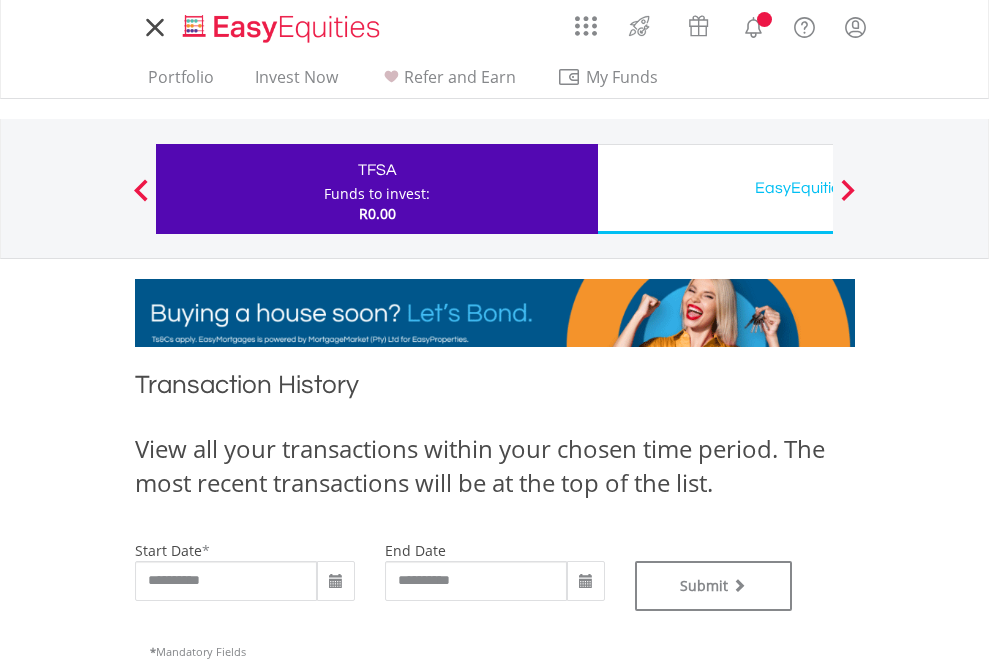 type on "**********" 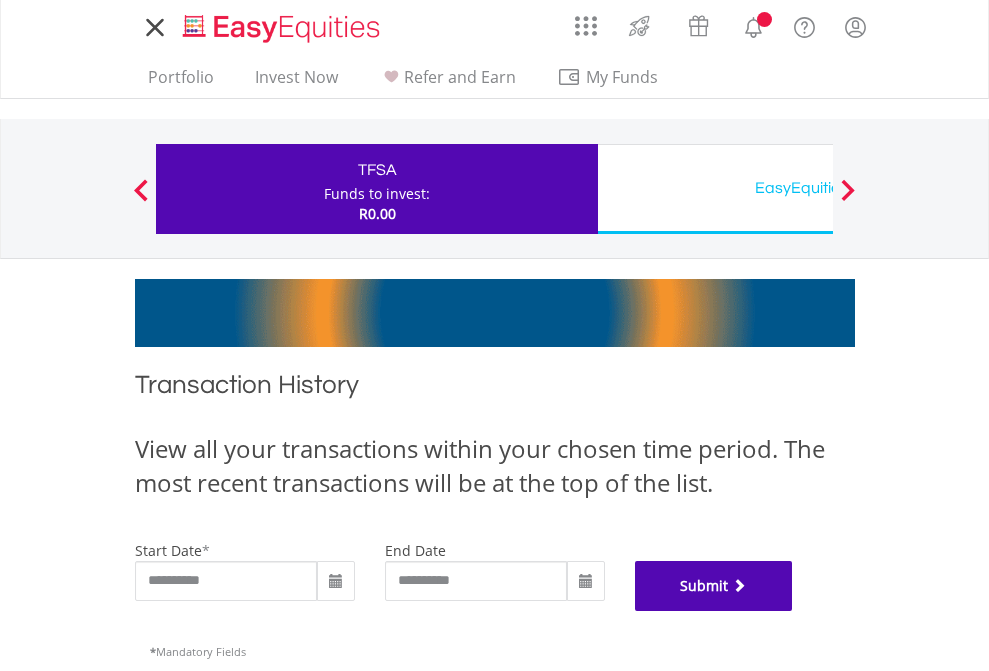 click on "Submit" at bounding box center (714, 586) 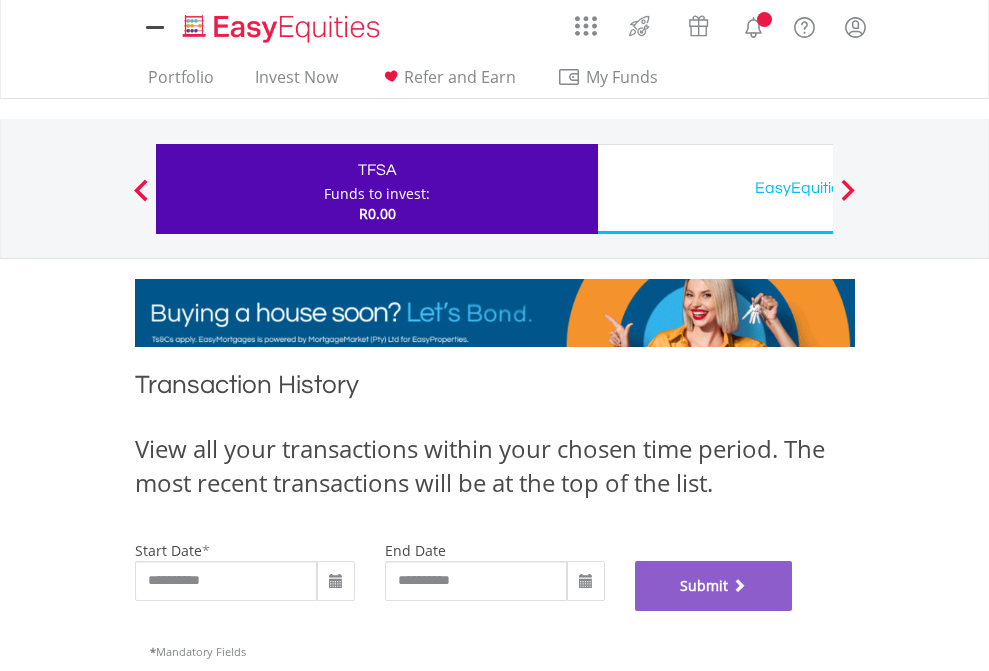 scroll, scrollTop: 811, scrollLeft: 0, axis: vertical 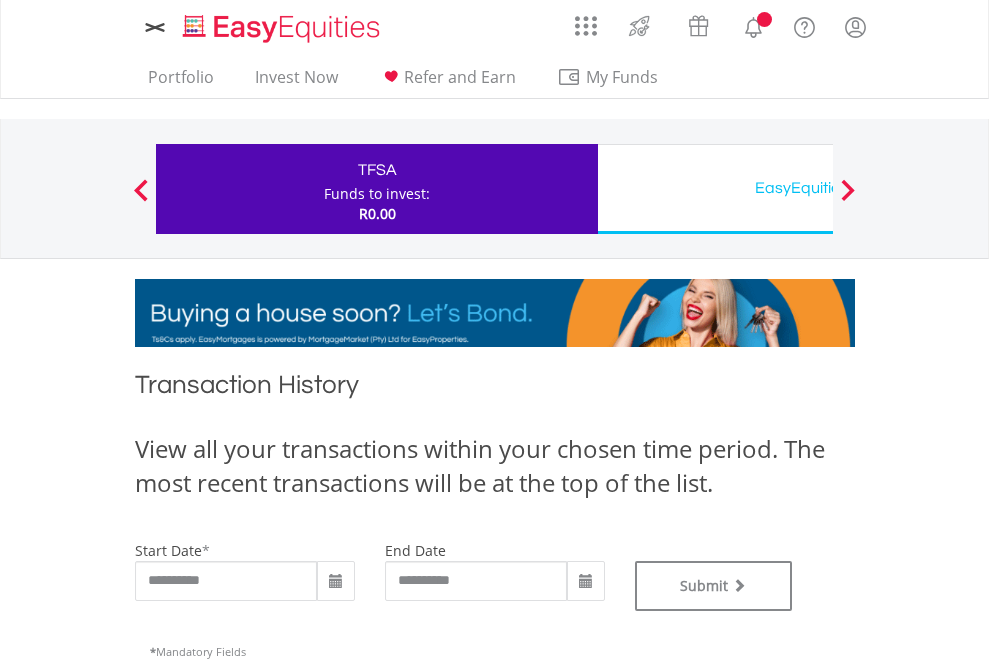 click on "EasyEquities USD" at bounding box center (818, 188) 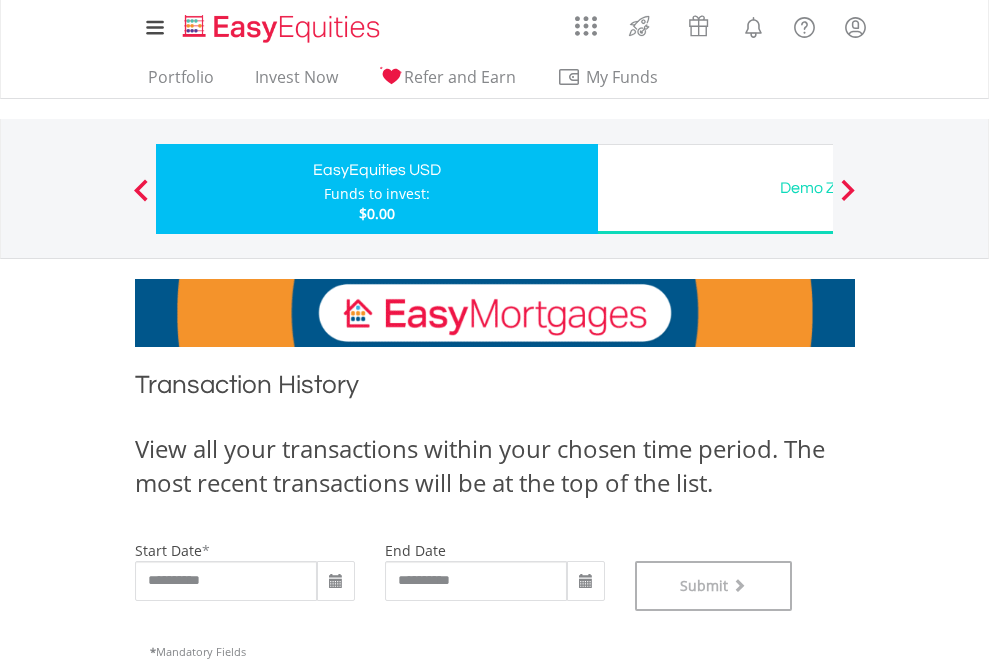 scroll, scrollTop: 811, scrollLeft: 0, axis: vertical 